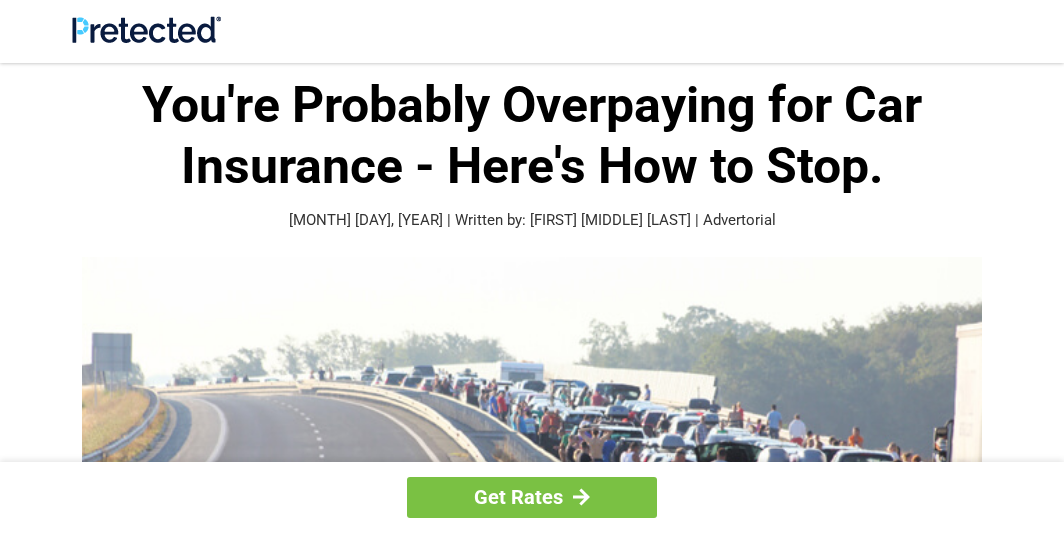 scroll, scrollTop: 0, scrollLeft: 0, axis: both 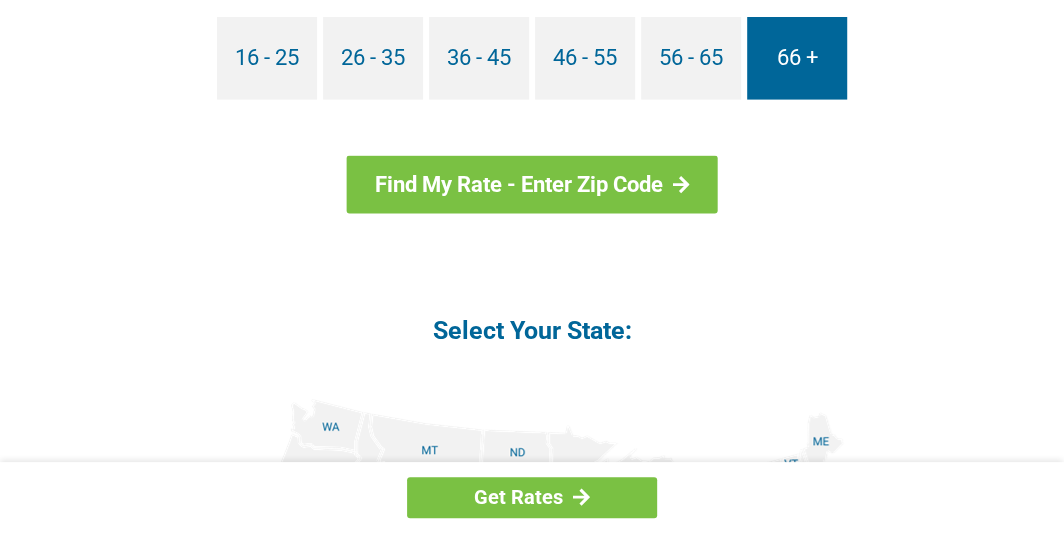 click on "66 +" at bounding box center [797, 58] 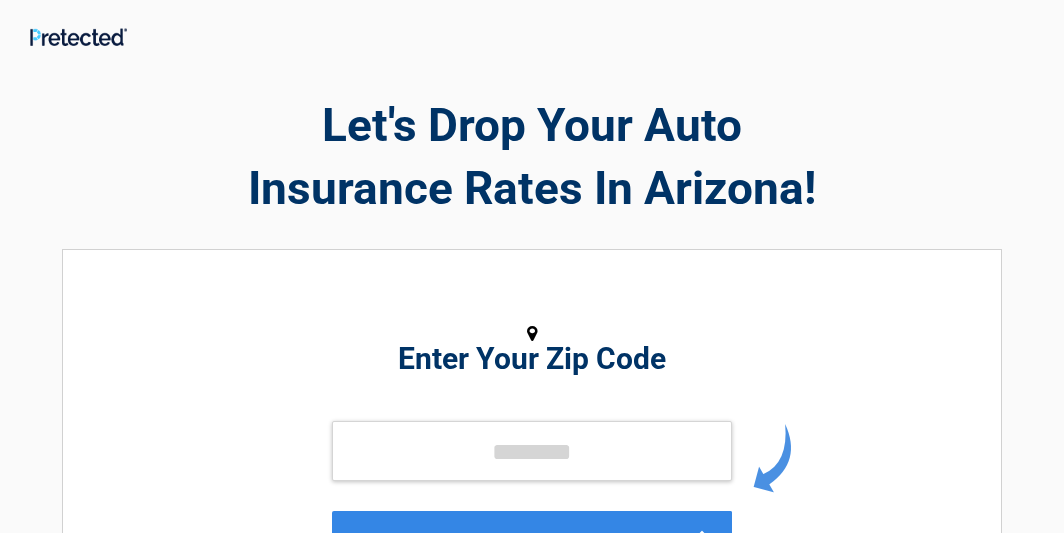 scroll, scrollTop: 69, scrollLeft: 0, axis: vertical 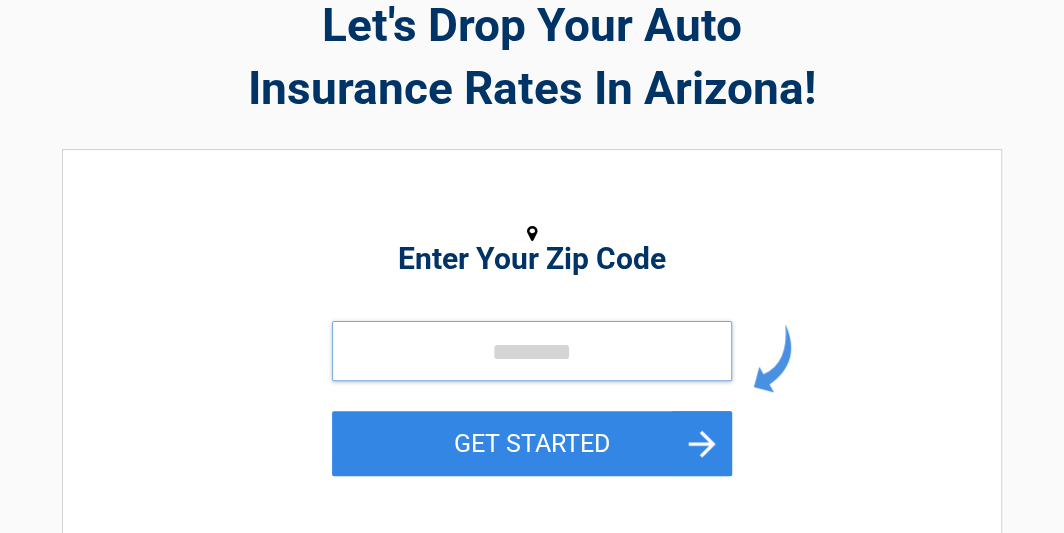click at bounding box center [532, 351] 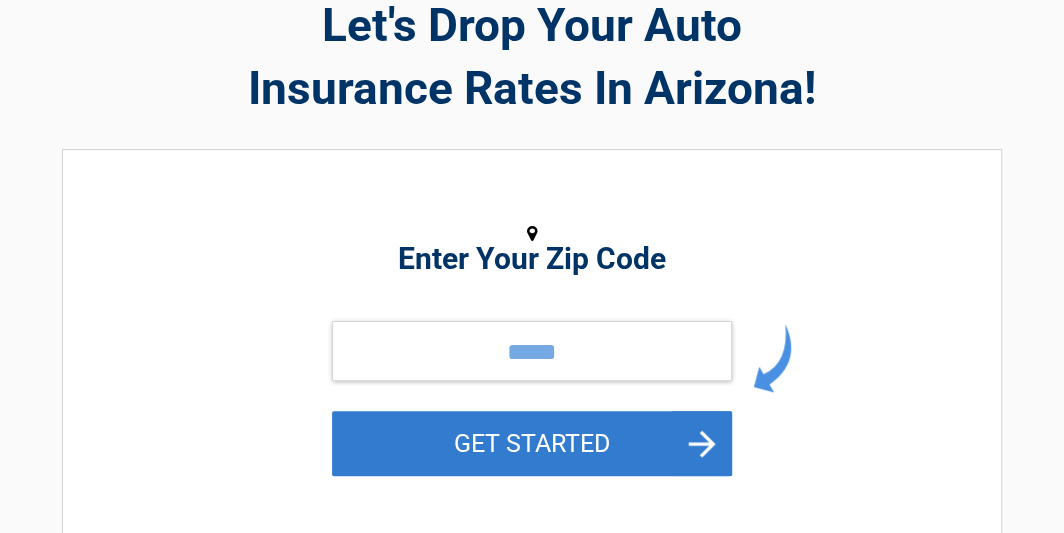 click on "GET STARTED" at bounding box center [532, 443] 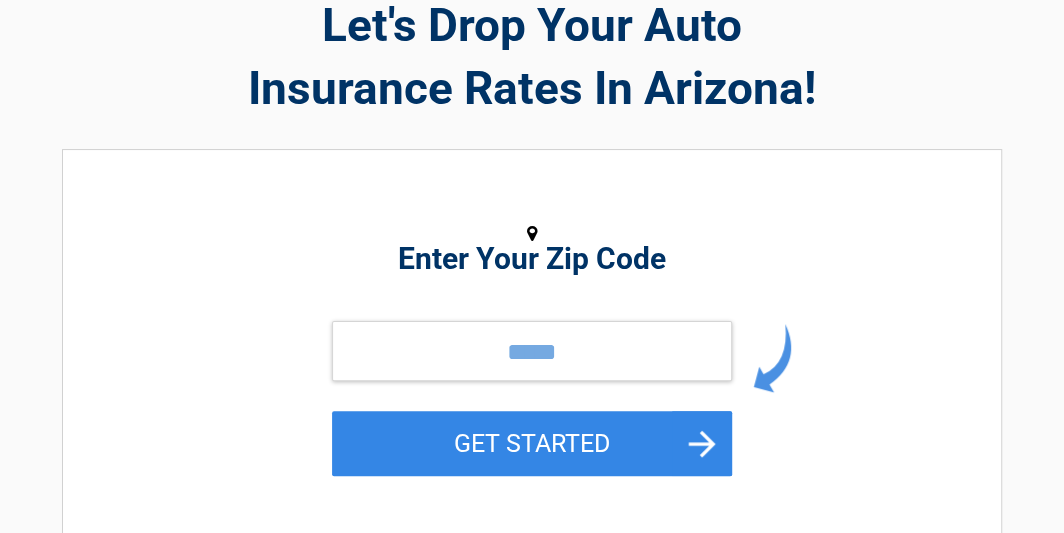 scroll, scrollTop: 0, scrollLeft: 0, axis: both 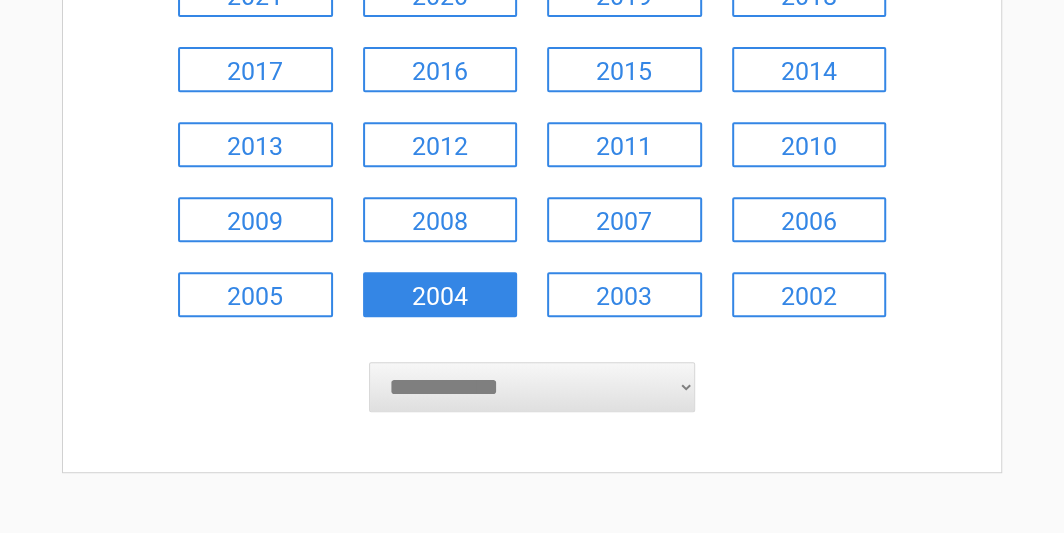 click on "2004" at bounding box center (440, 294) 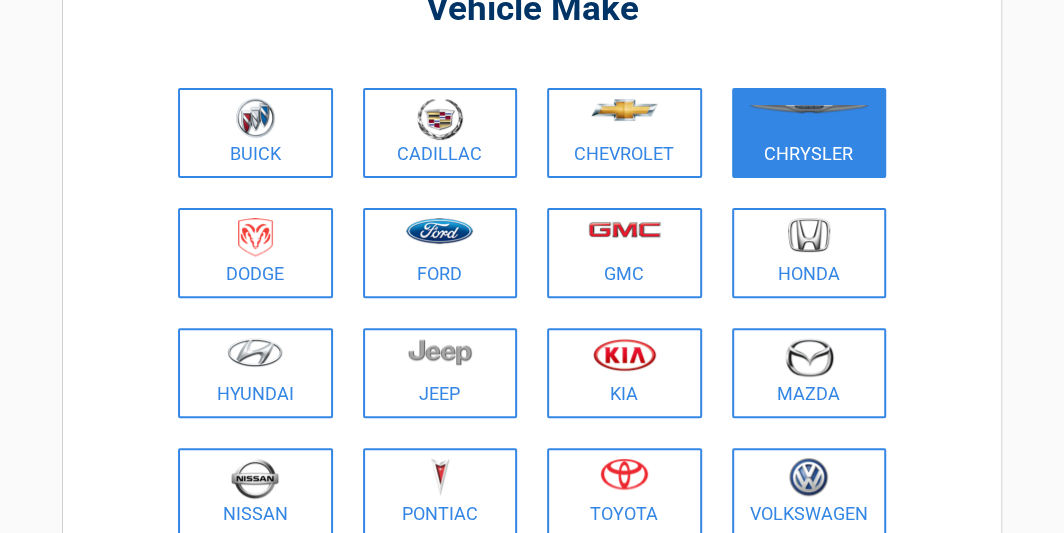 scroll, scrollTop: 200, scrollLeft: 0, axis: vertical 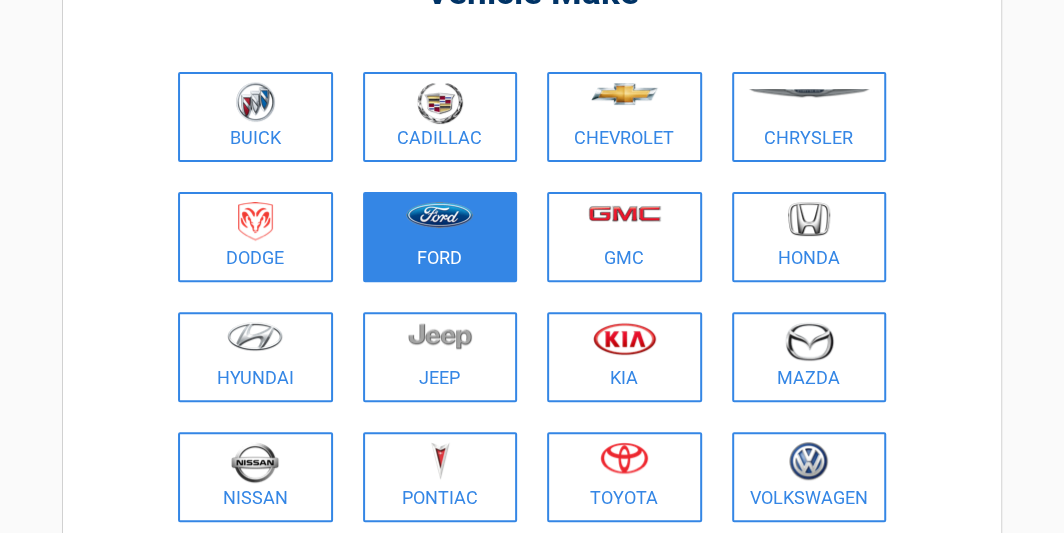 click at bounding box center (440, 224) 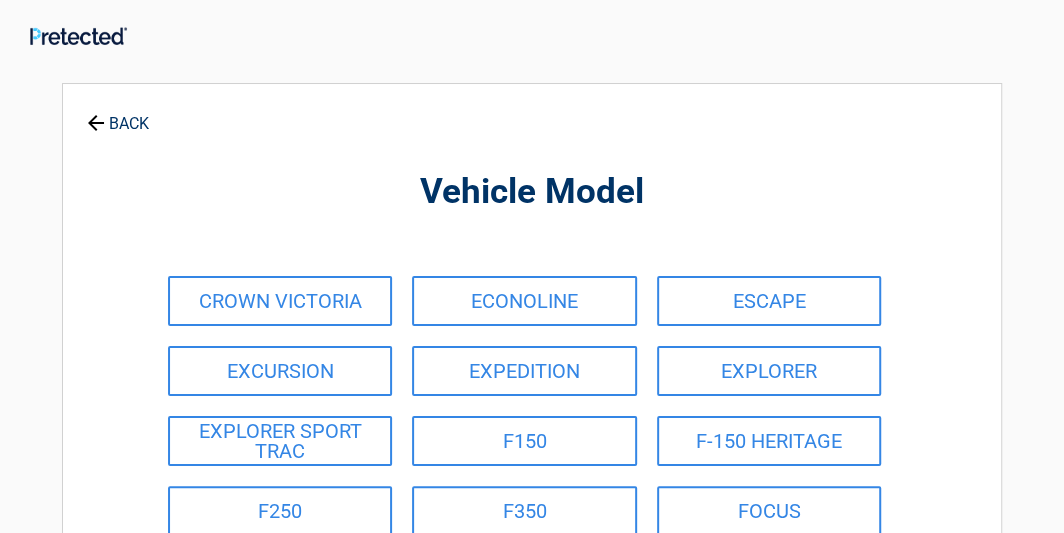 scroll, scrollTop: 0, scrollLeft: 0, axis: both 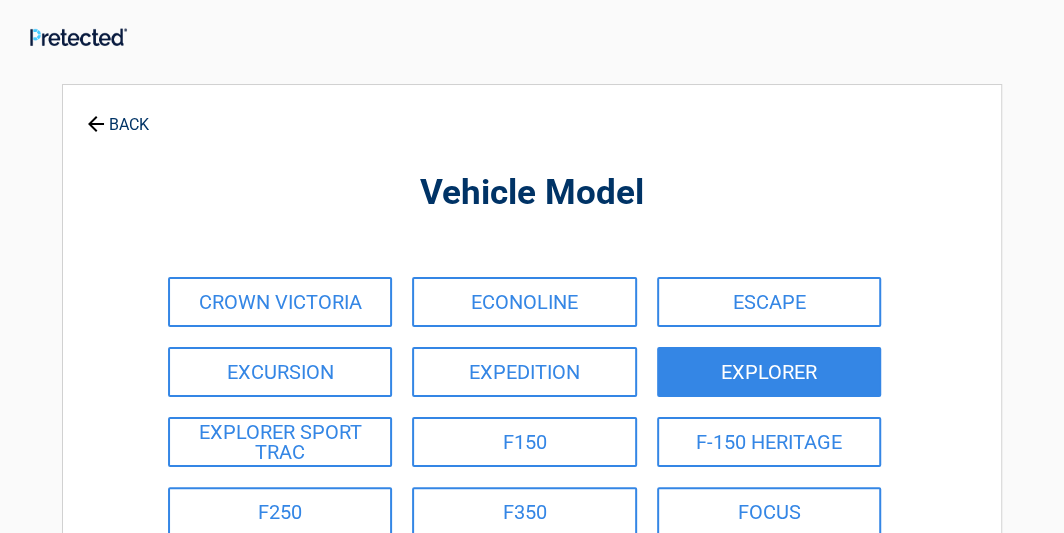 click on "EXPLORER" at bounding box center [769, 372] 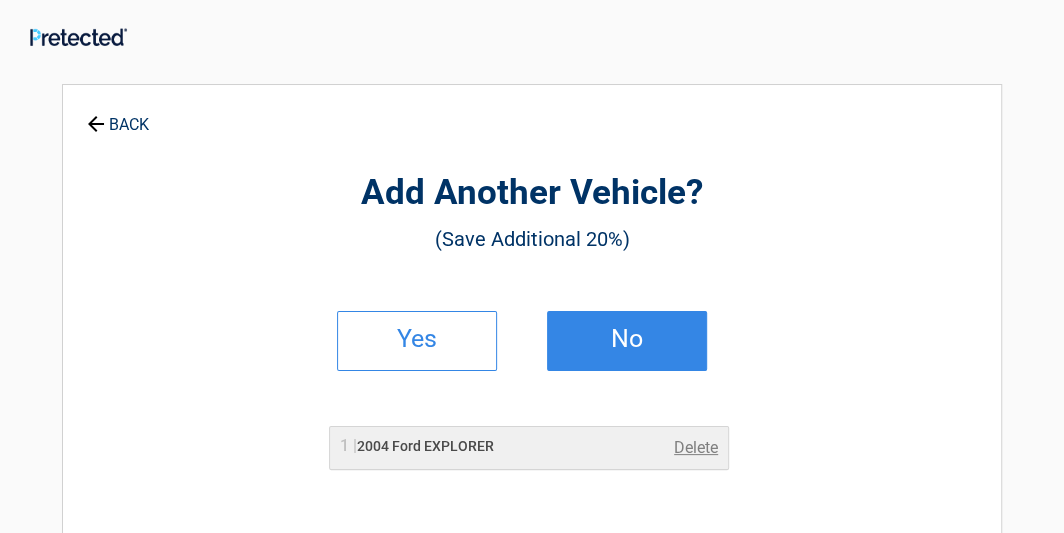 click on "No" at bounding box center [627, 341] 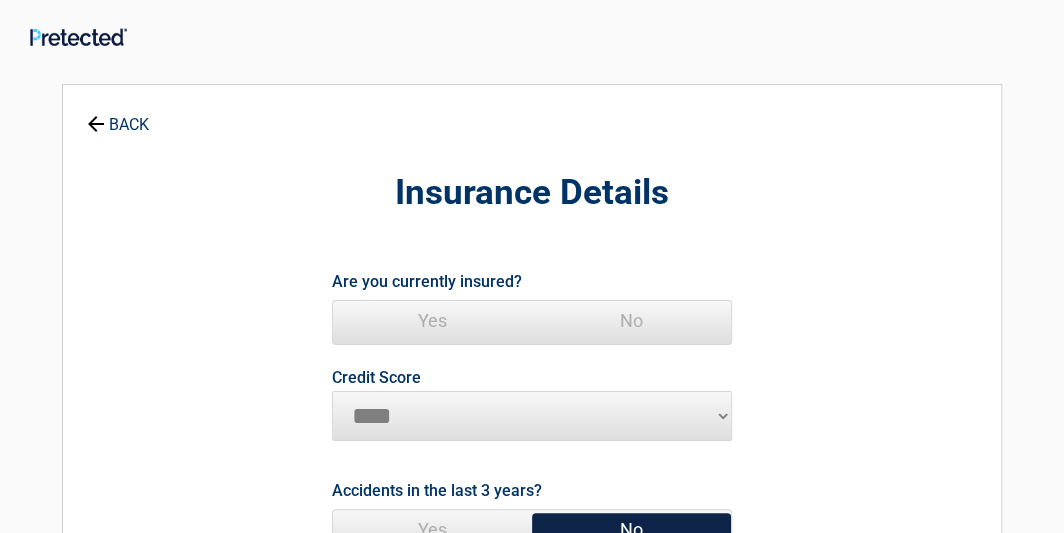 click on "Yes" at bounding box center (432, 321) 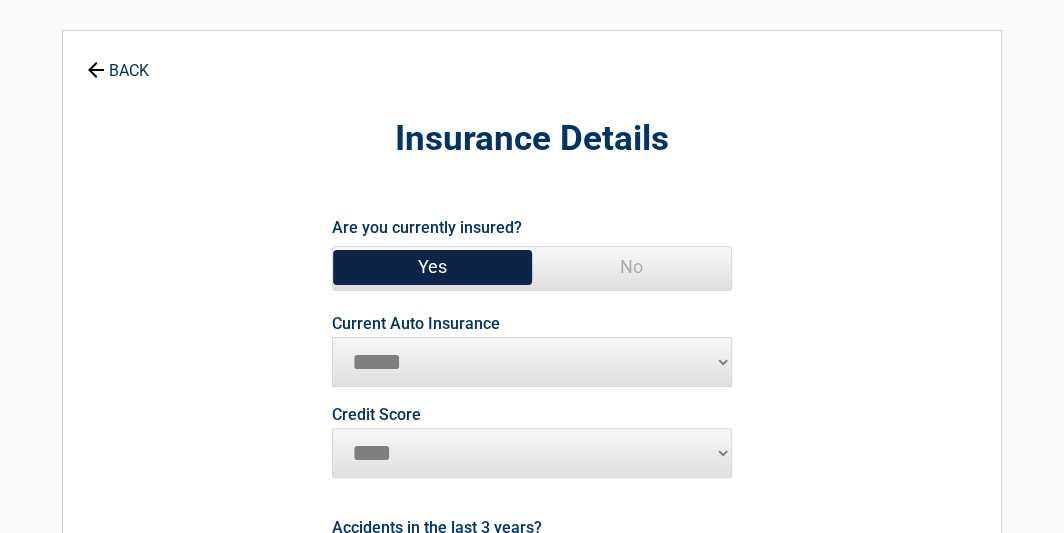 scroll, scrollTop: 100, scrollLeft: 0, axis: vertical 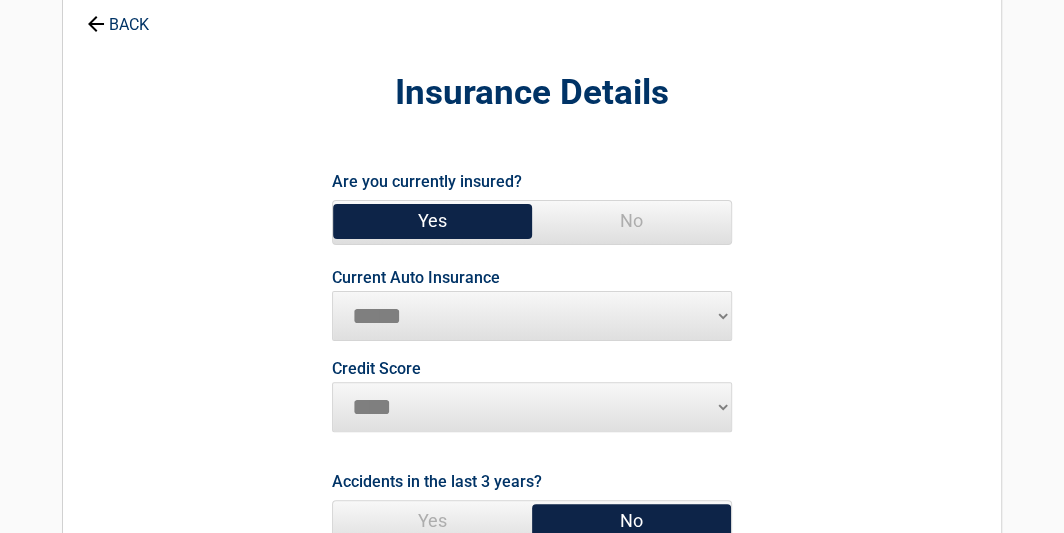 click on "**********" at bounding box center [532, 316] 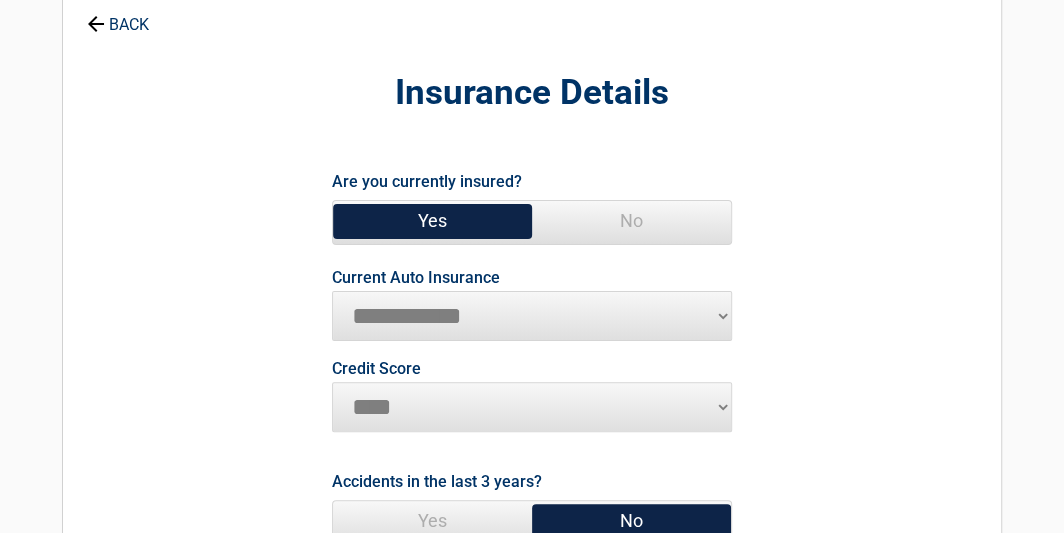 click on "**********" at bounding box center [532, 316] 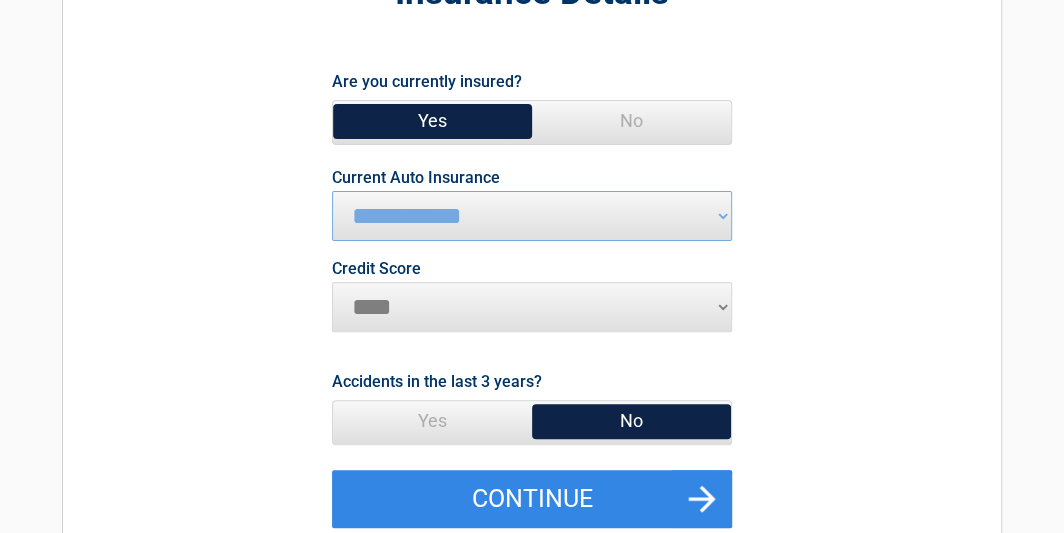 click on "*********
****
*******
****" at bounding box center (532, 307) 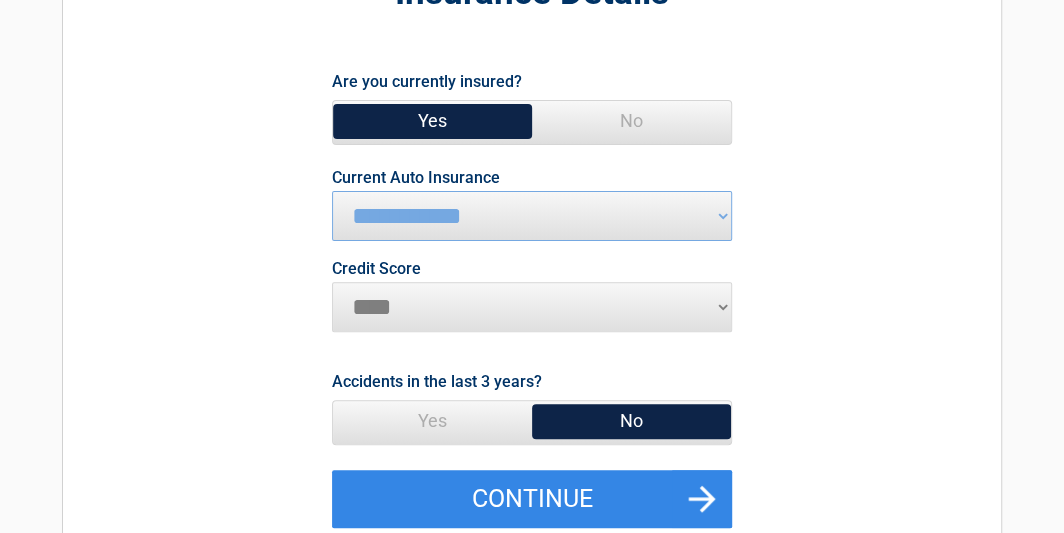 select on "*********" 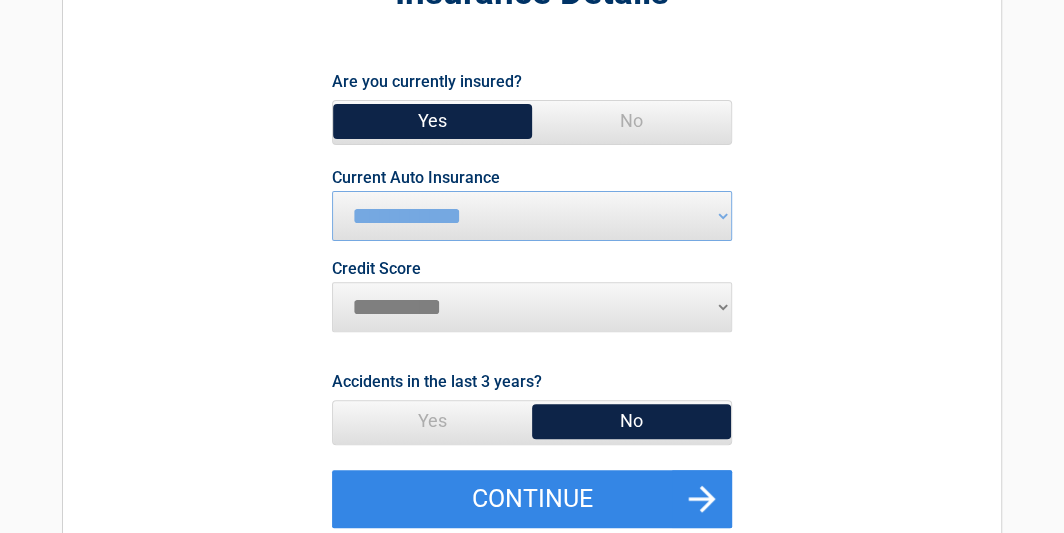 click on "*********
****
*******
****" at bounding box center [532, 307] 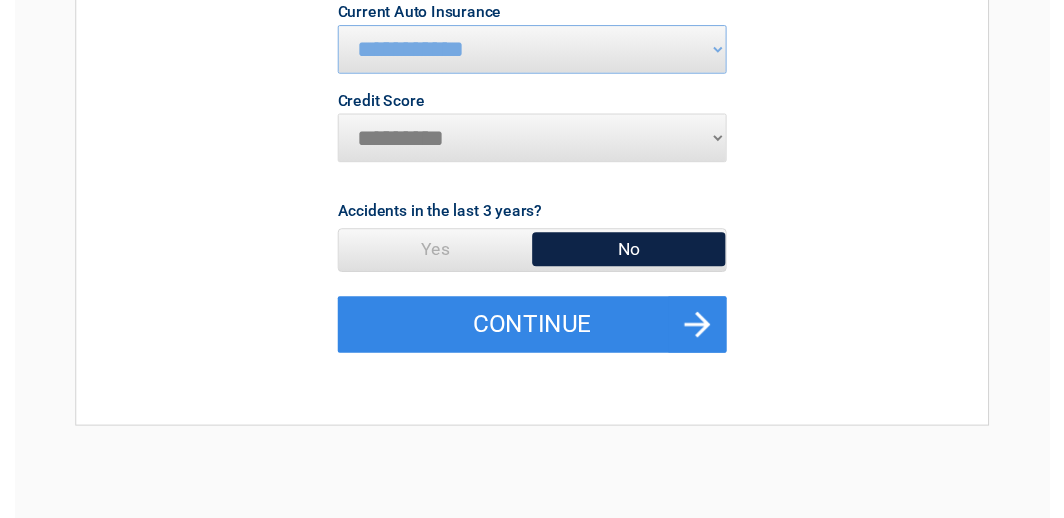 scroll, scrollTop: 400, scrollLeft: 0, axis: vertical 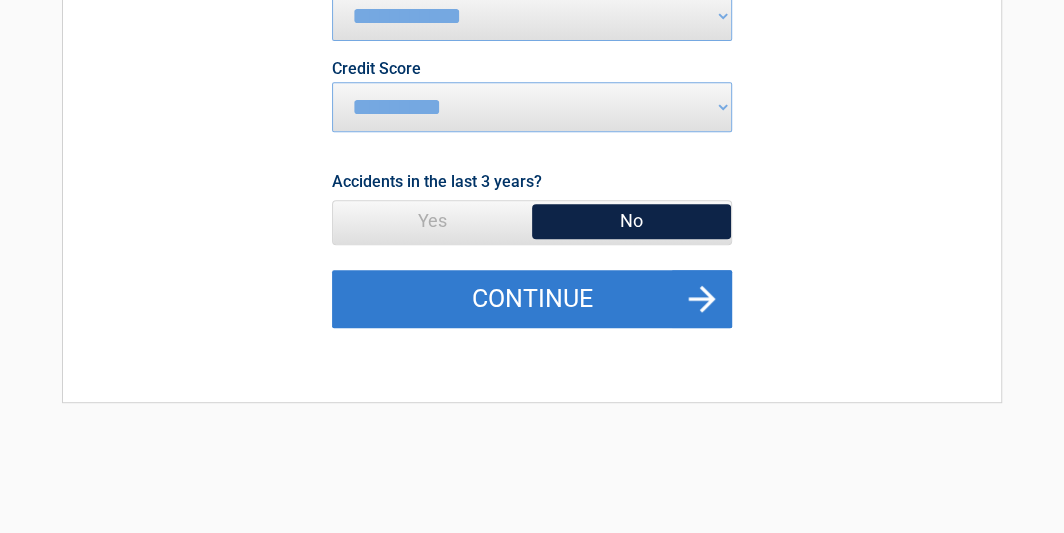 click on "Continue" at bounding box center [532, 299] 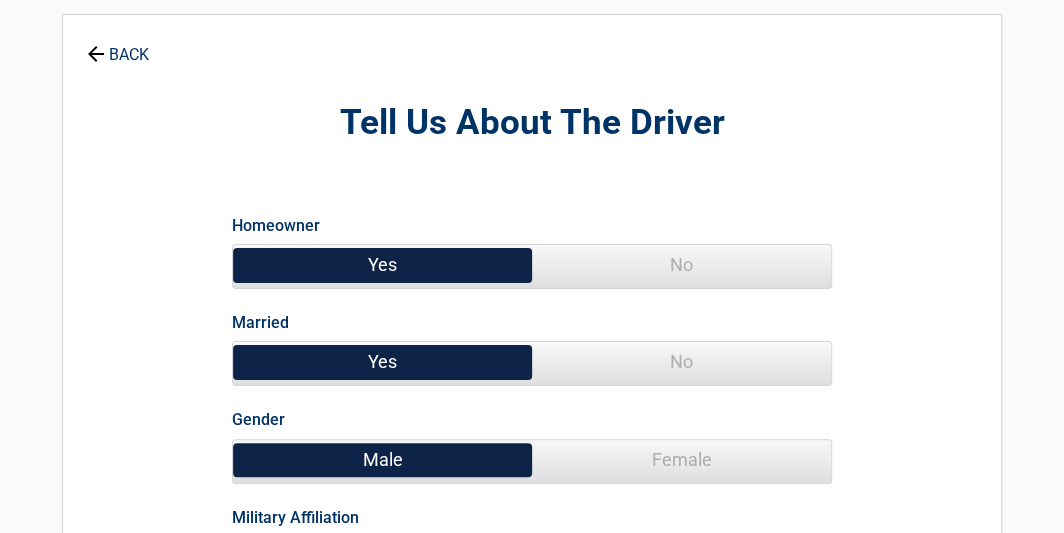 scroll, scrollTop: 0, scrollLeft: 0, axis: both 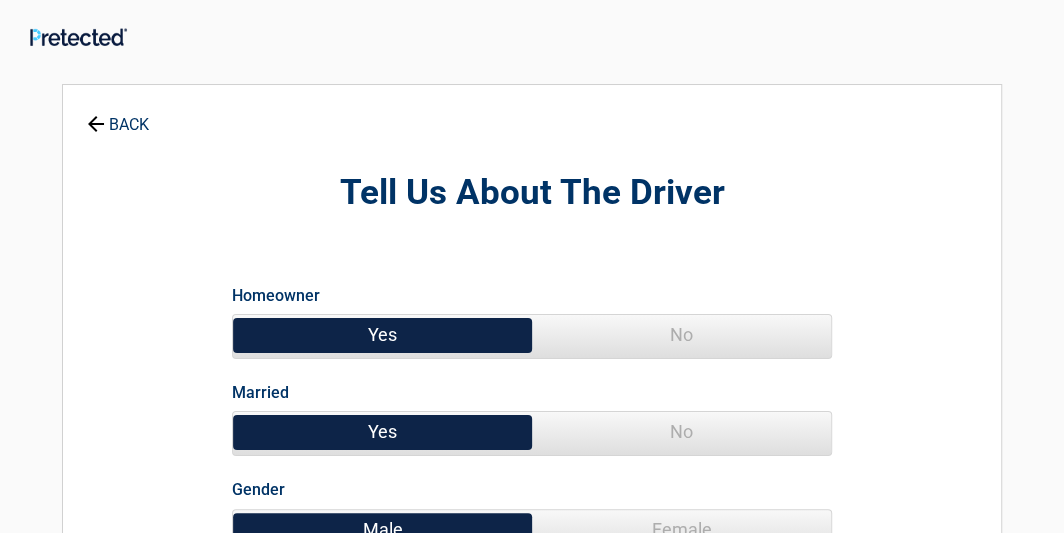 click on "No" at bounding box center (681, 335) 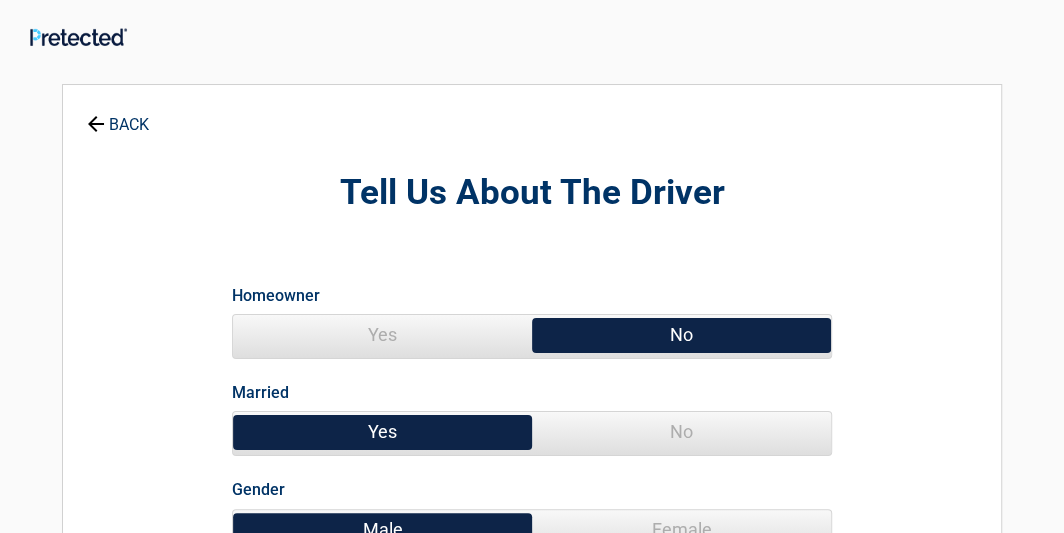 click on "Married
Yes
No" at bounding box center (532, 412) 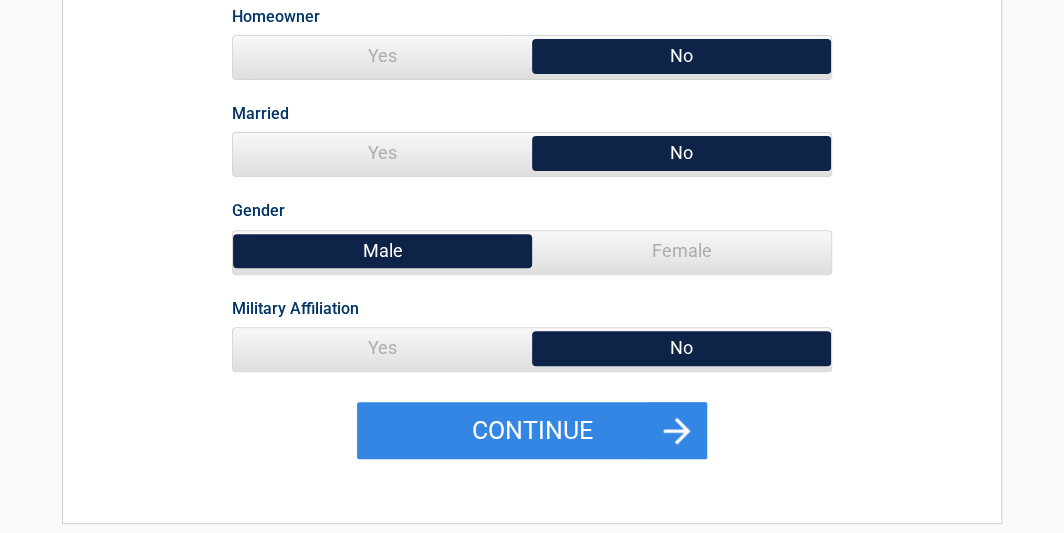 scroll, scrollTop: 300, scrollLeft: 0, axis: vertical 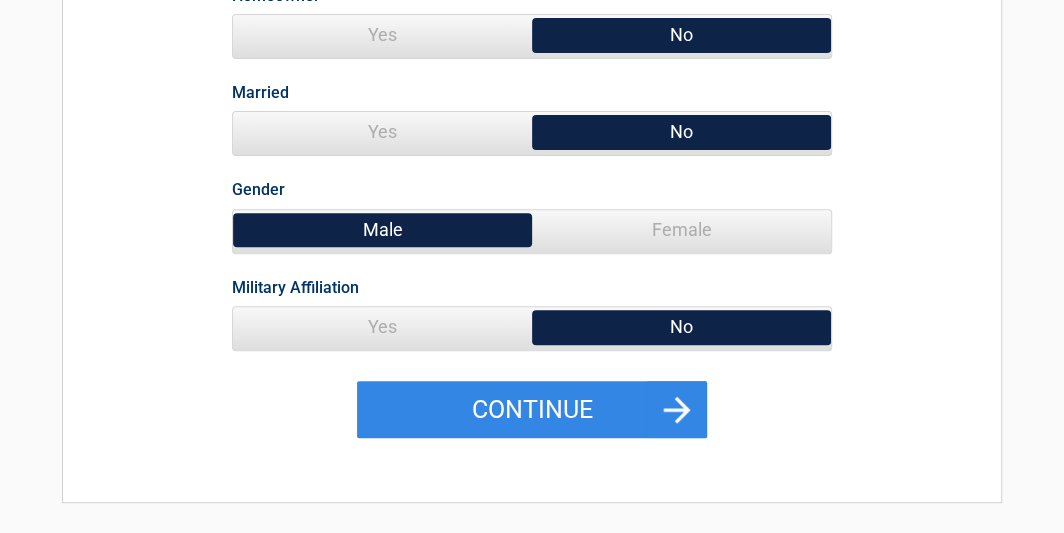 click on "Female" at bounding box center [681, 230] 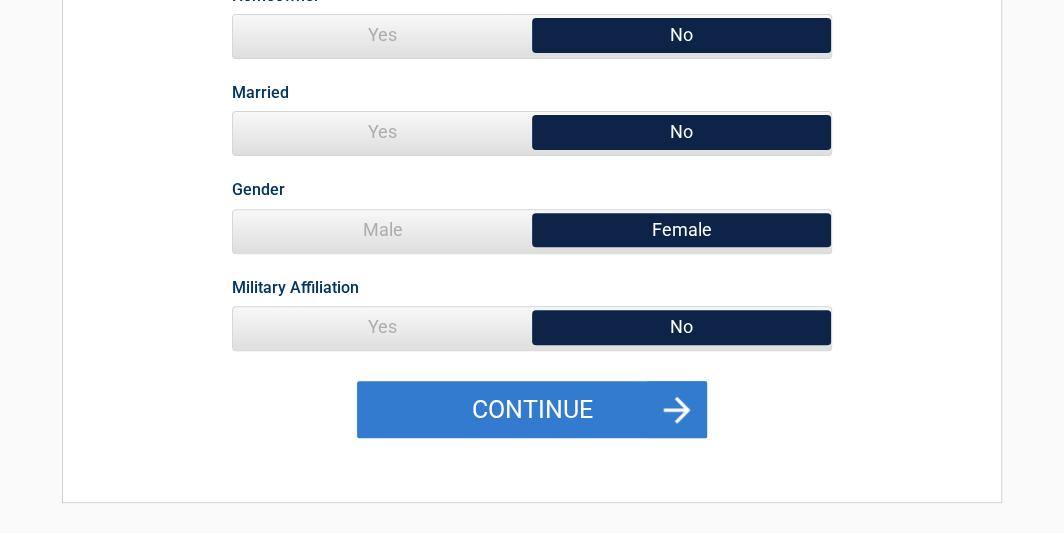 click on "Continue" at bounding box center [532, 410] 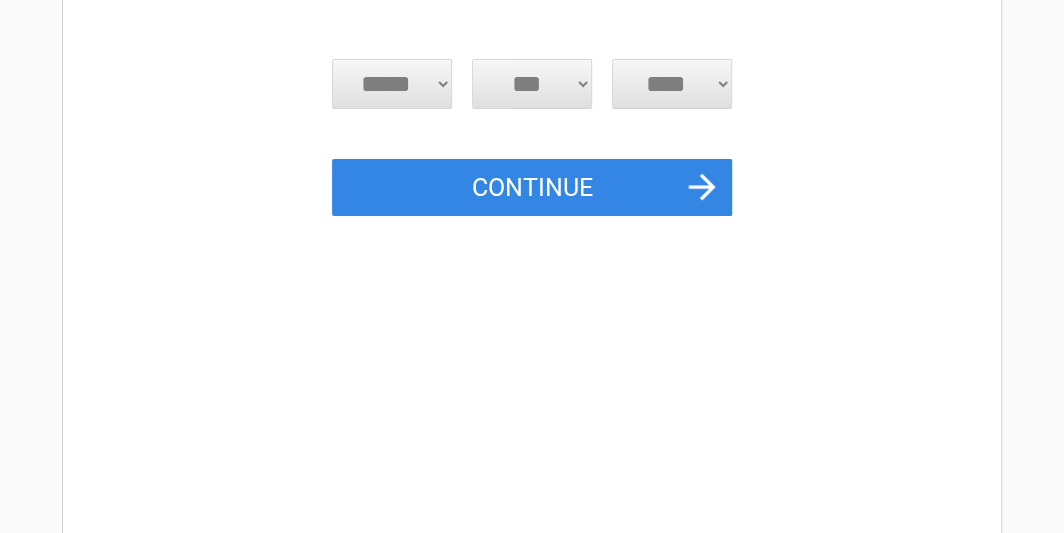 scroll, scrollTop: 0, scrollLeft: 0, axis: both 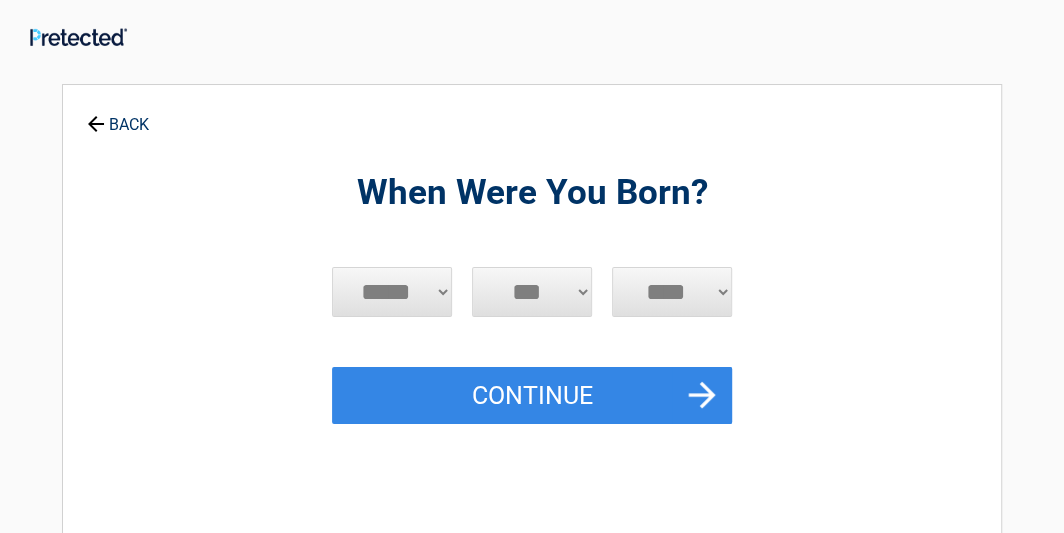 click on "*****
***
***
***
***
***
***
***
***
***
***
***
***" at bounding box center (392, 292) 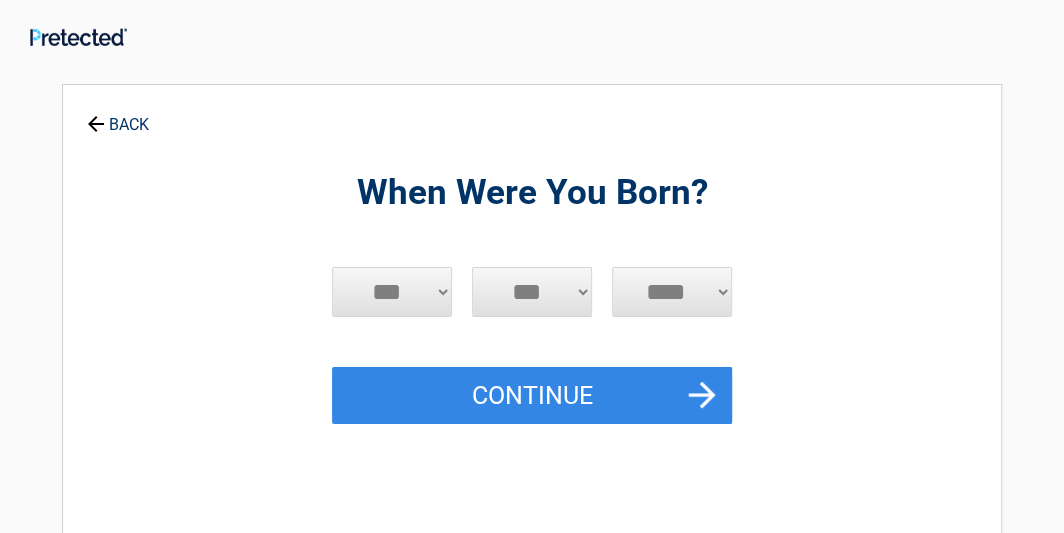 click on "*****
***
***
***
***
***
***
***
***
***
***
***
***" at bounding box center (392, 292) 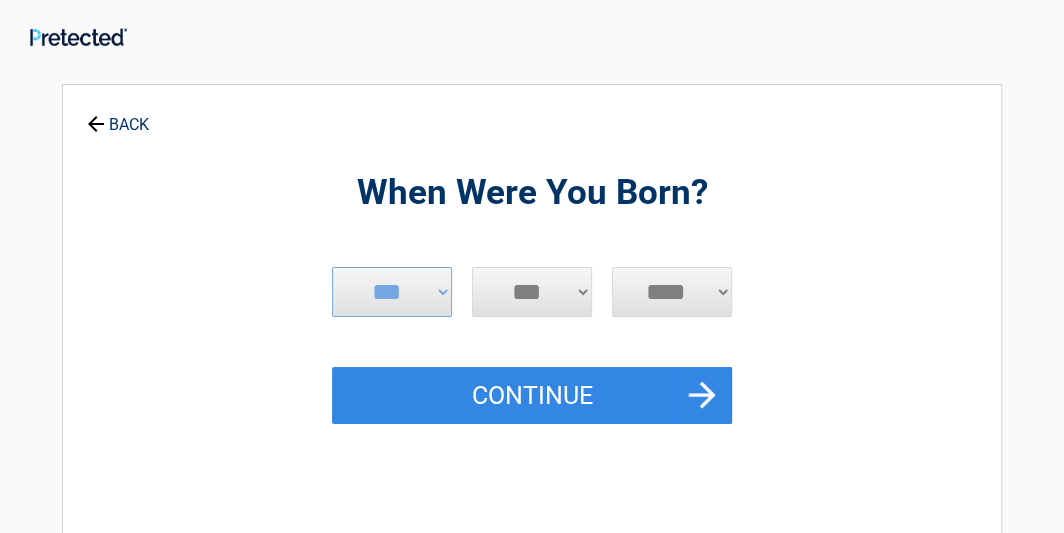 select on "**" 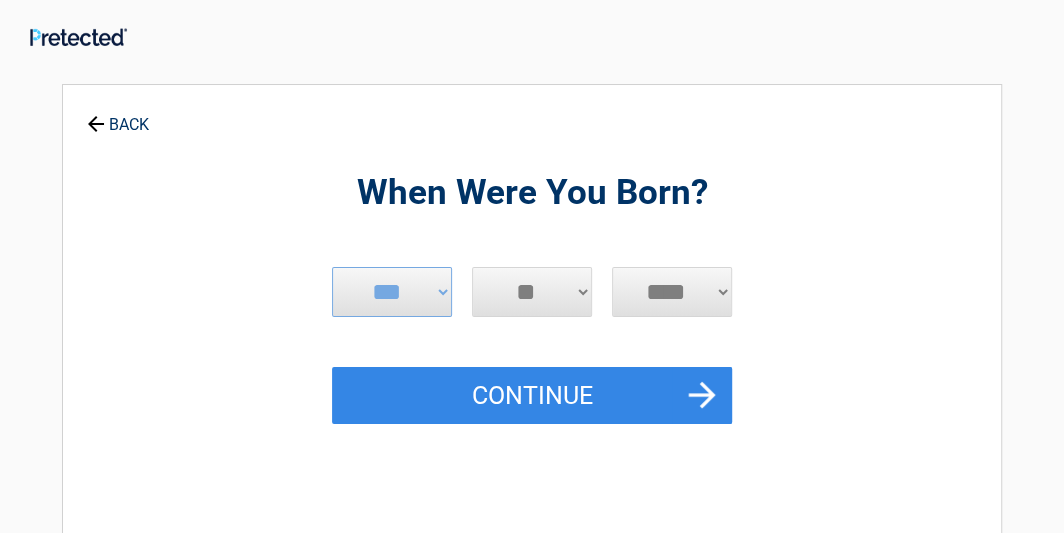 click on "*** * * * * * * * * * ** ** ** ** ** ** ** ** ** ** ** ** ** ** ** ** ** ** ** ** **" at bounding box center (532, 292) 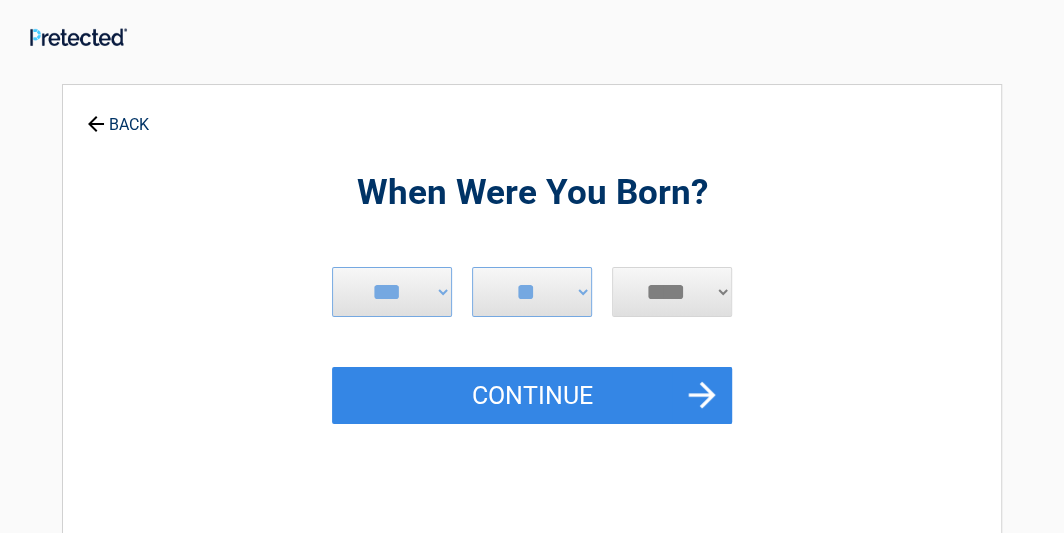 select on "****" 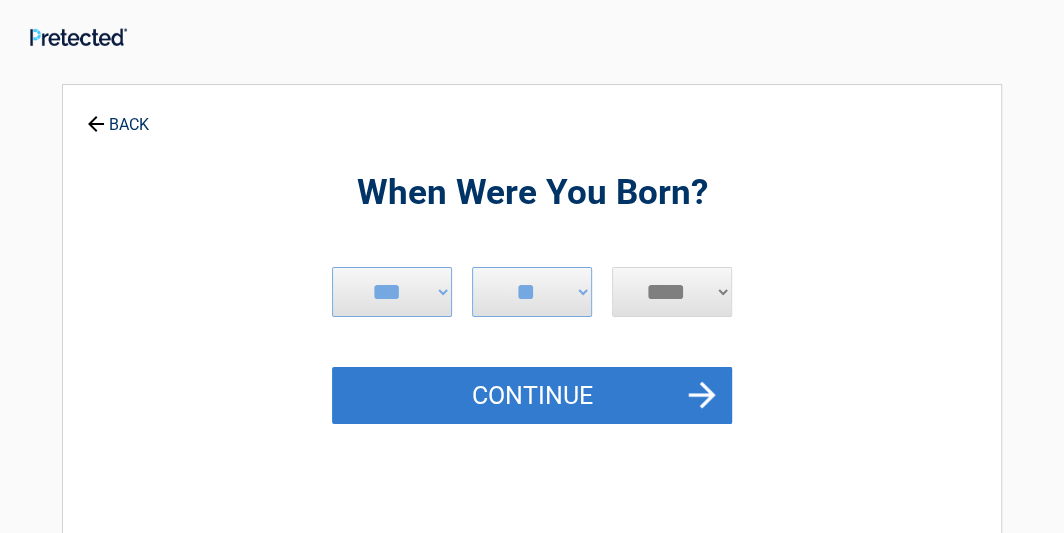 click on "Continue" at bounding box center [532, 396] 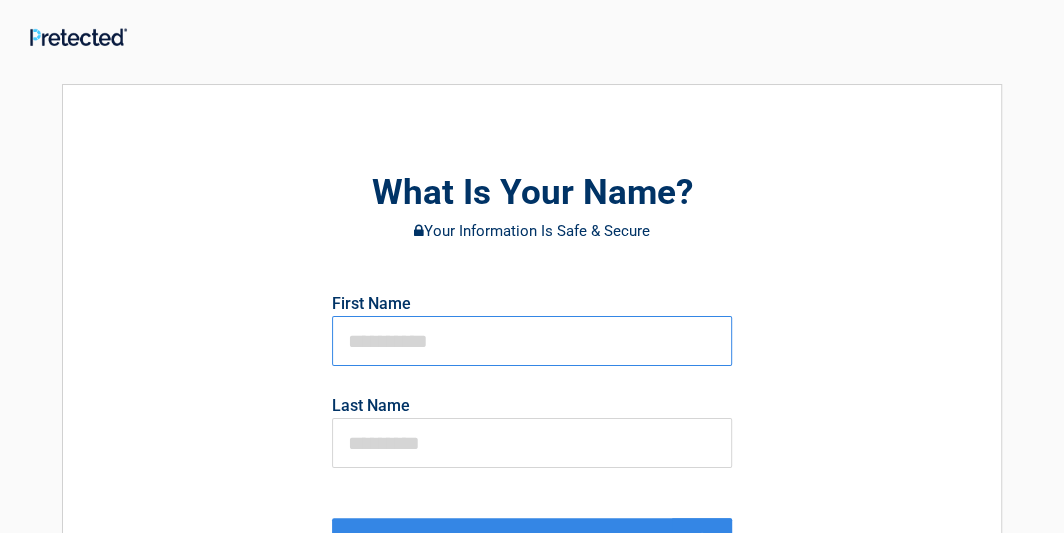 click at bounding box center [532, 341] 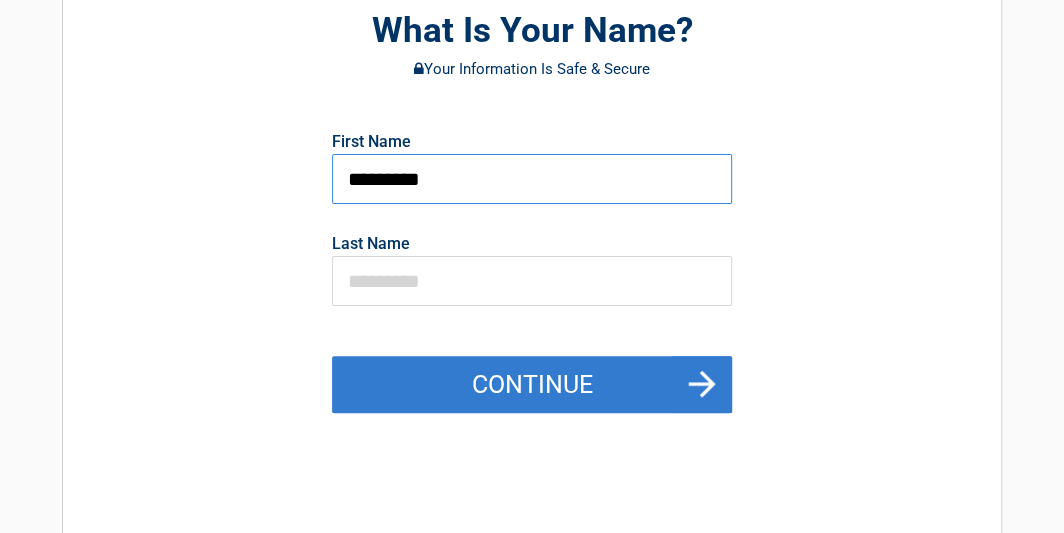 scroll, scrollTop: 200, scrollLeft: 0, axis: vertical 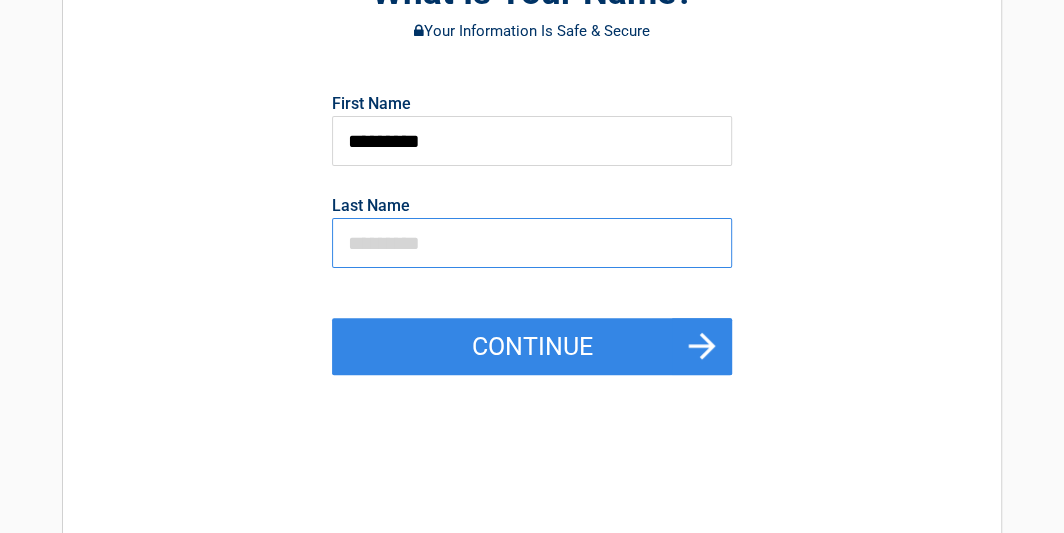 click at bounding box center (532, 243) 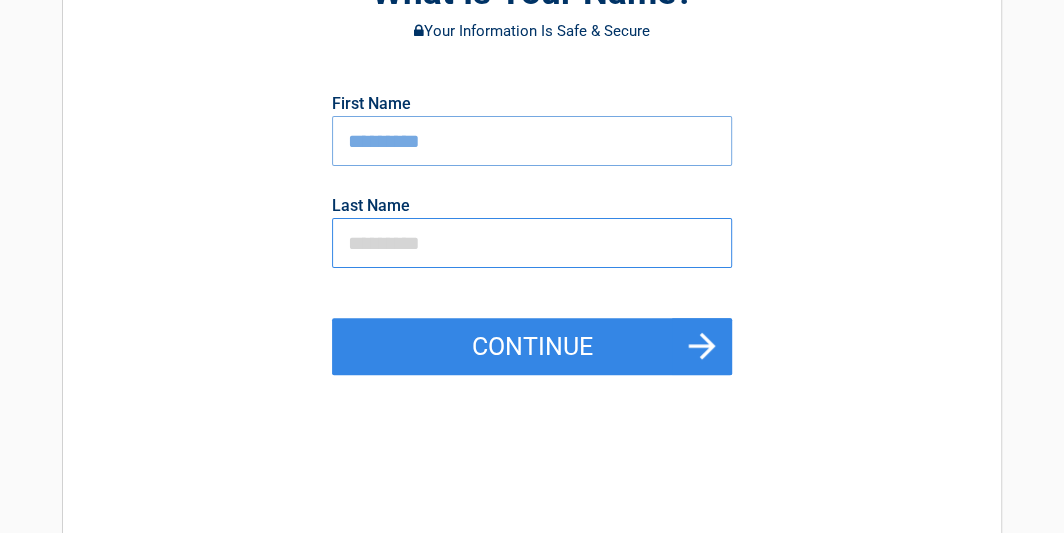 type on "*******" 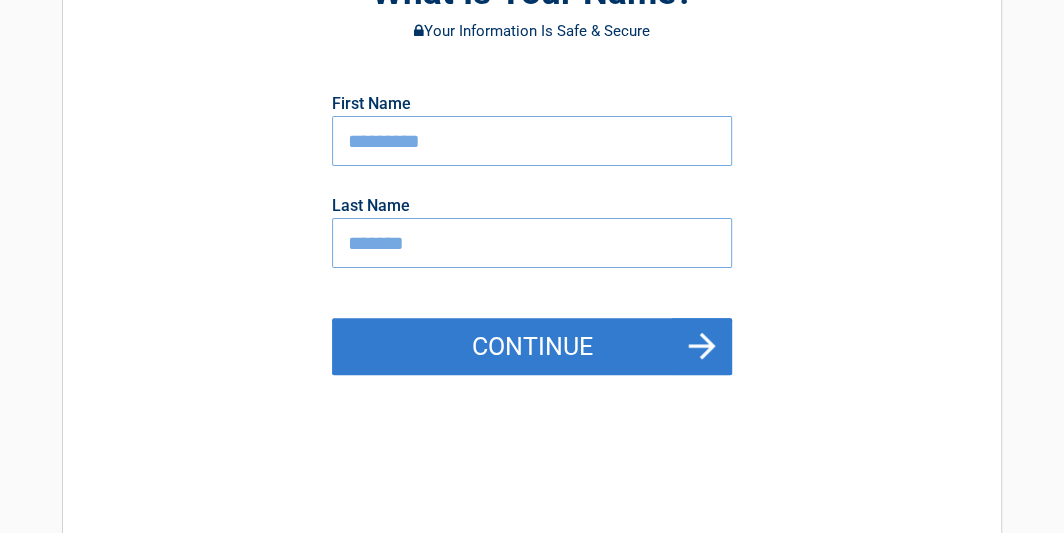 click on "Continue" at bounding box center [532, 347] 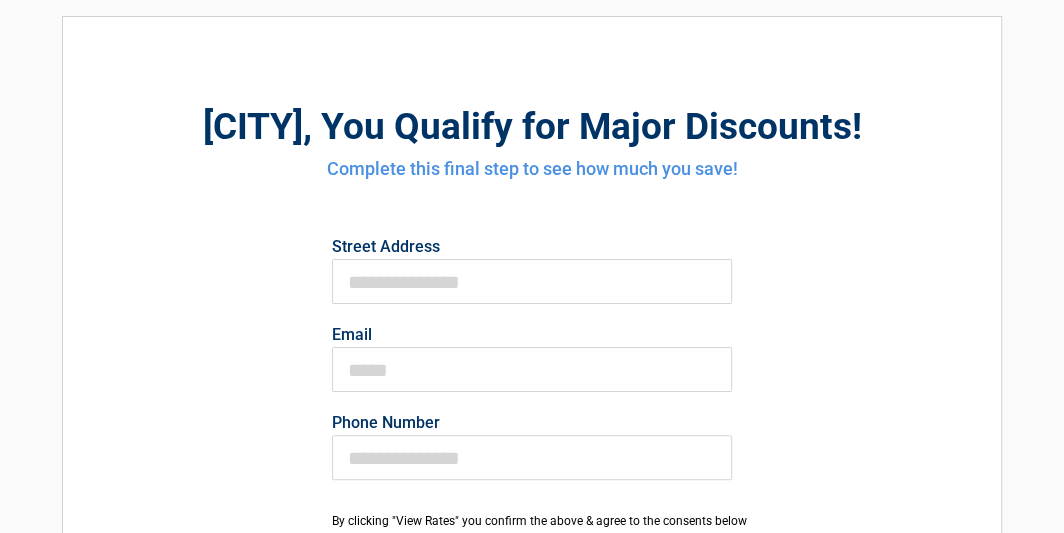 scroll, scrollTop: 100, scrollLeft: 0, axis: vertical 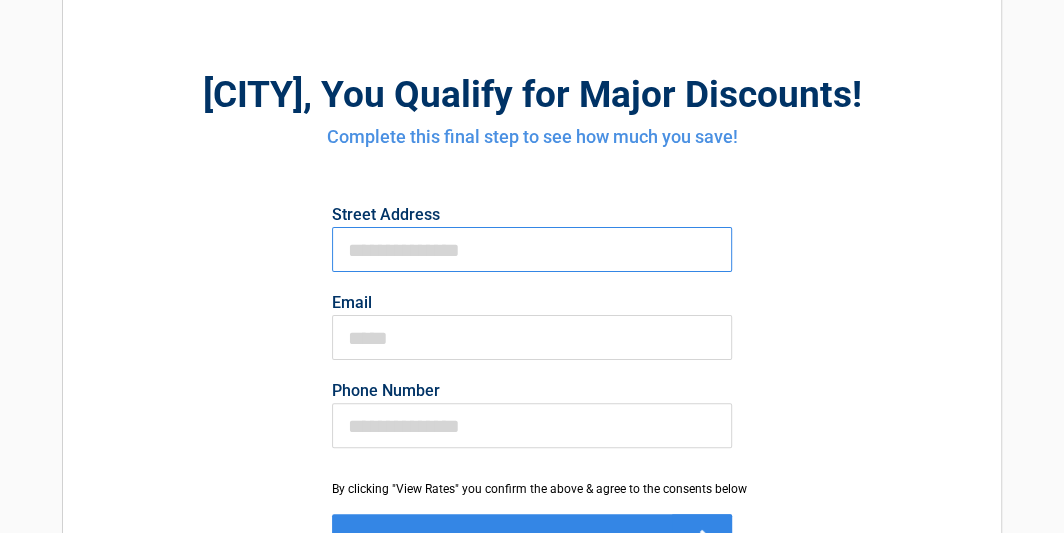 click on "First Name" at bounding box center (532, 249) 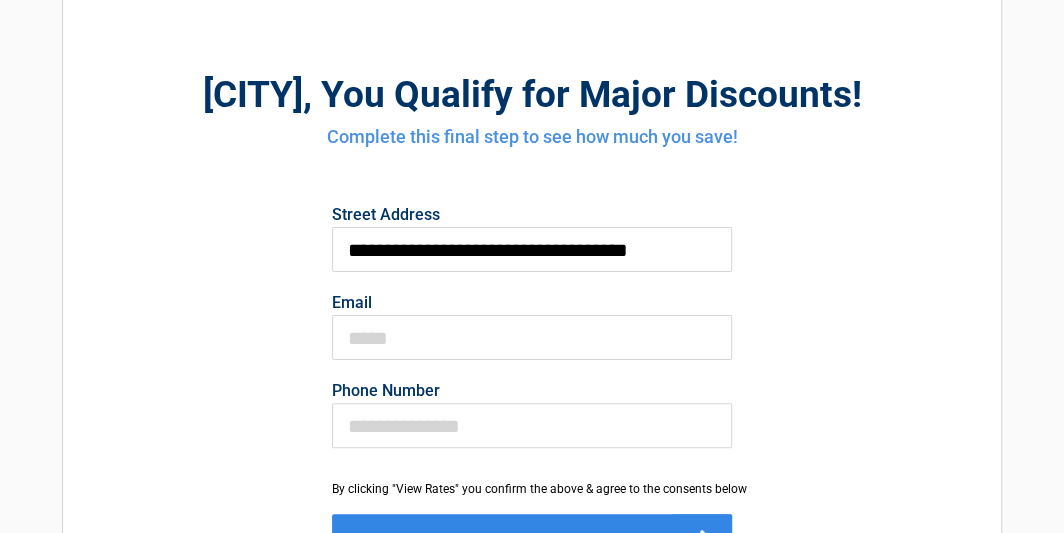 type on "**********" 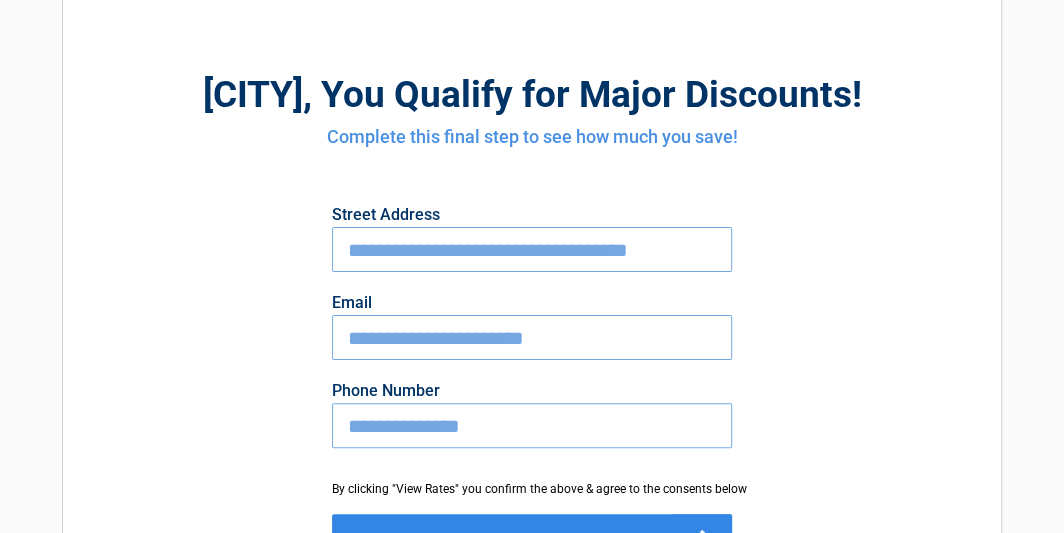 click on "**********" at bounding box center (532, 425) 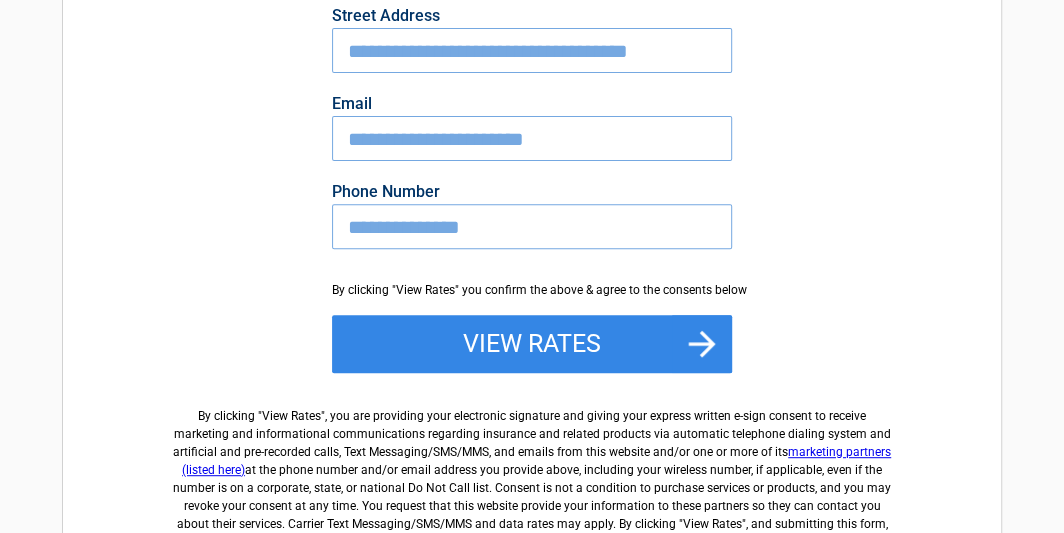 scroll, scrollTop: 300, scrollLeft: 0, axis: vertical 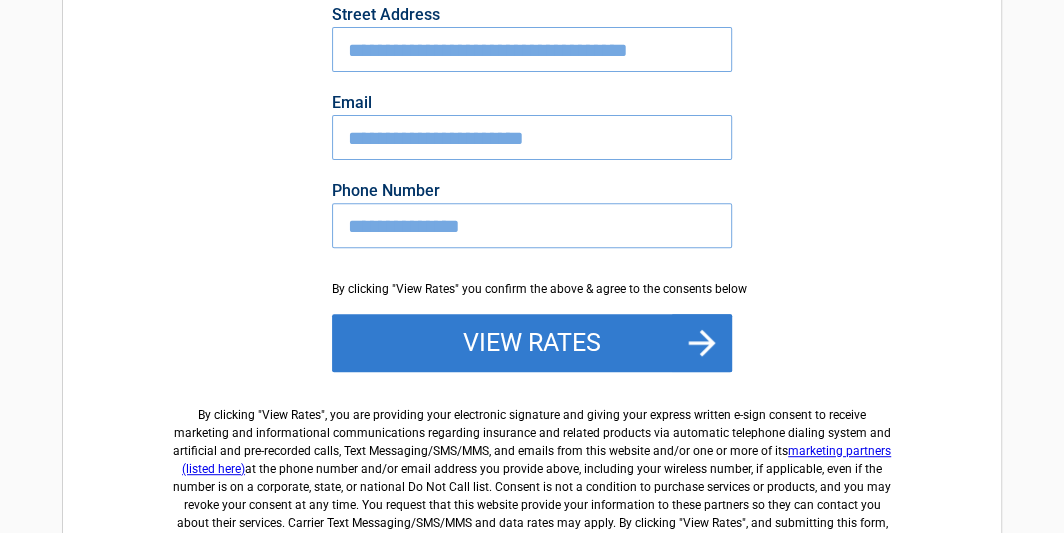 type on "**********" 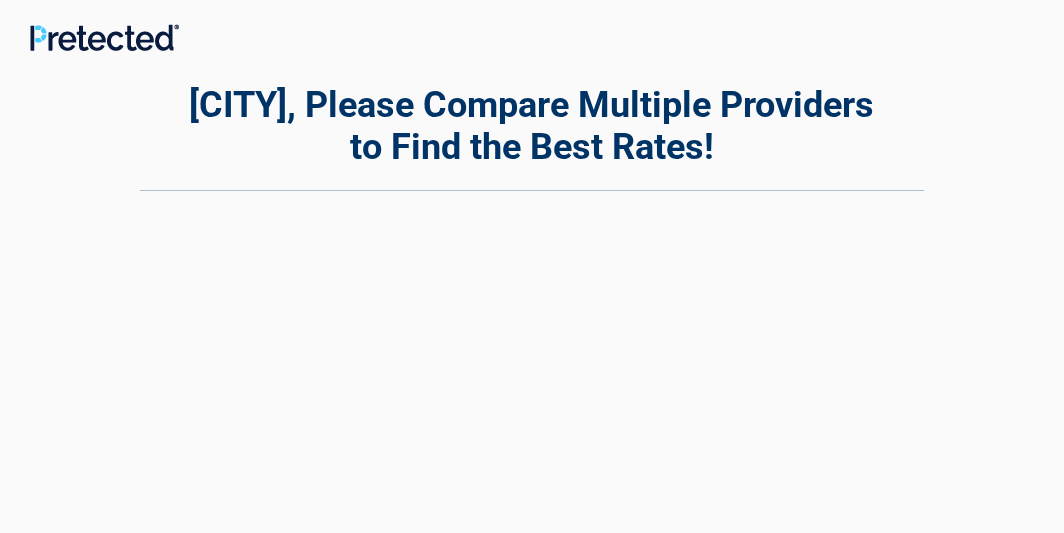 scroll, scrollTop: 0, scrollLeft: 0, axis: both 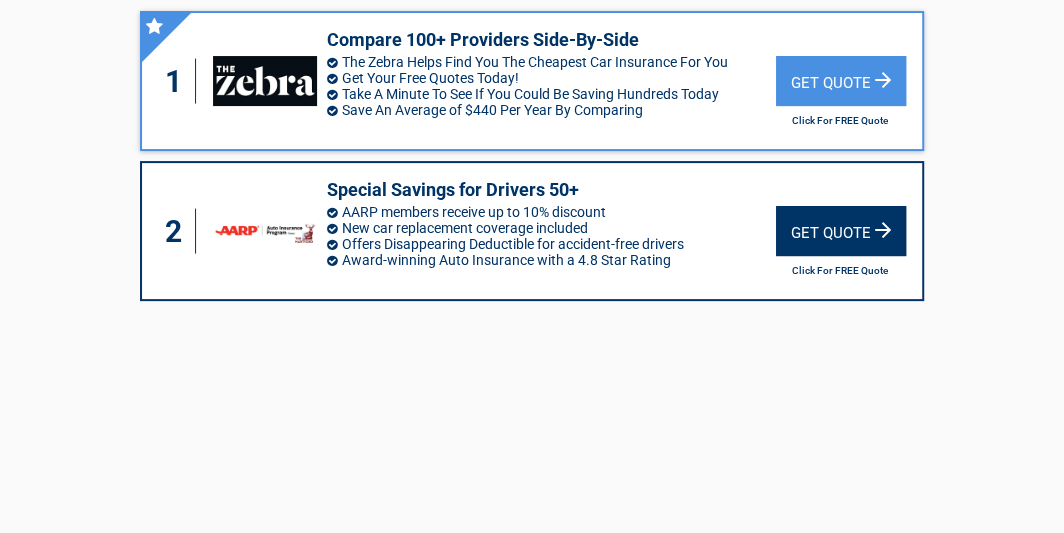 click on "Get Quote" at bounding box center (841, 231) 